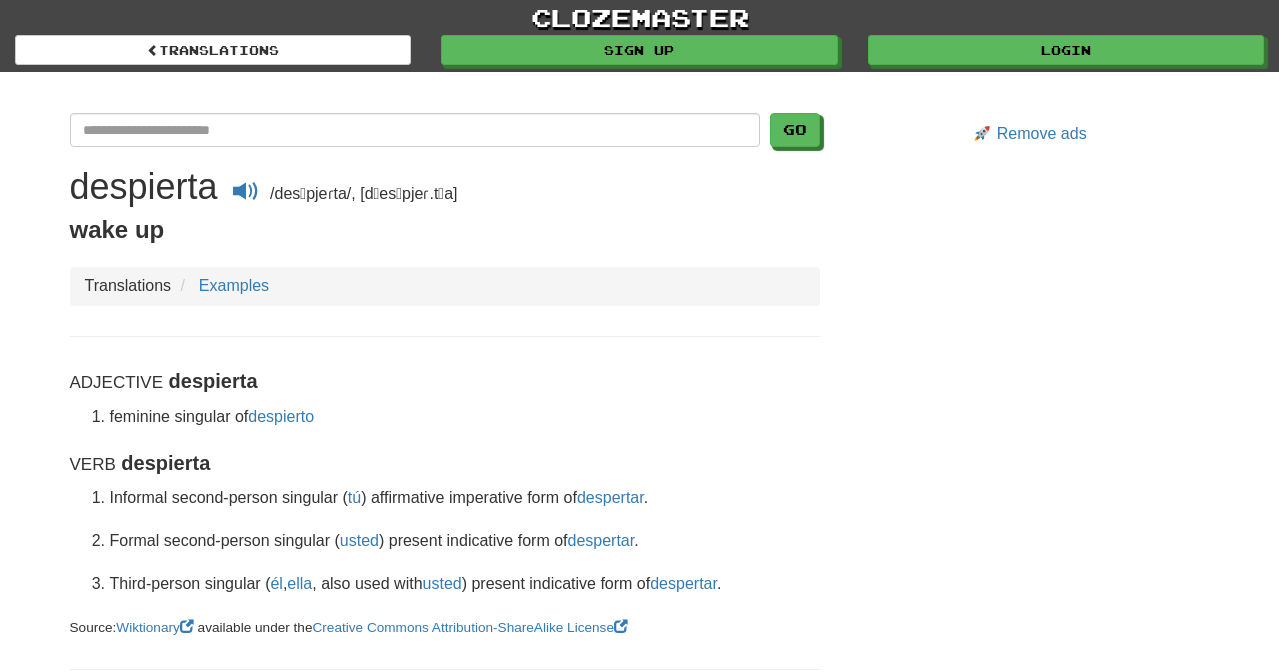scroll, scrollTop: 0, scrollLeft: 0, axis: both 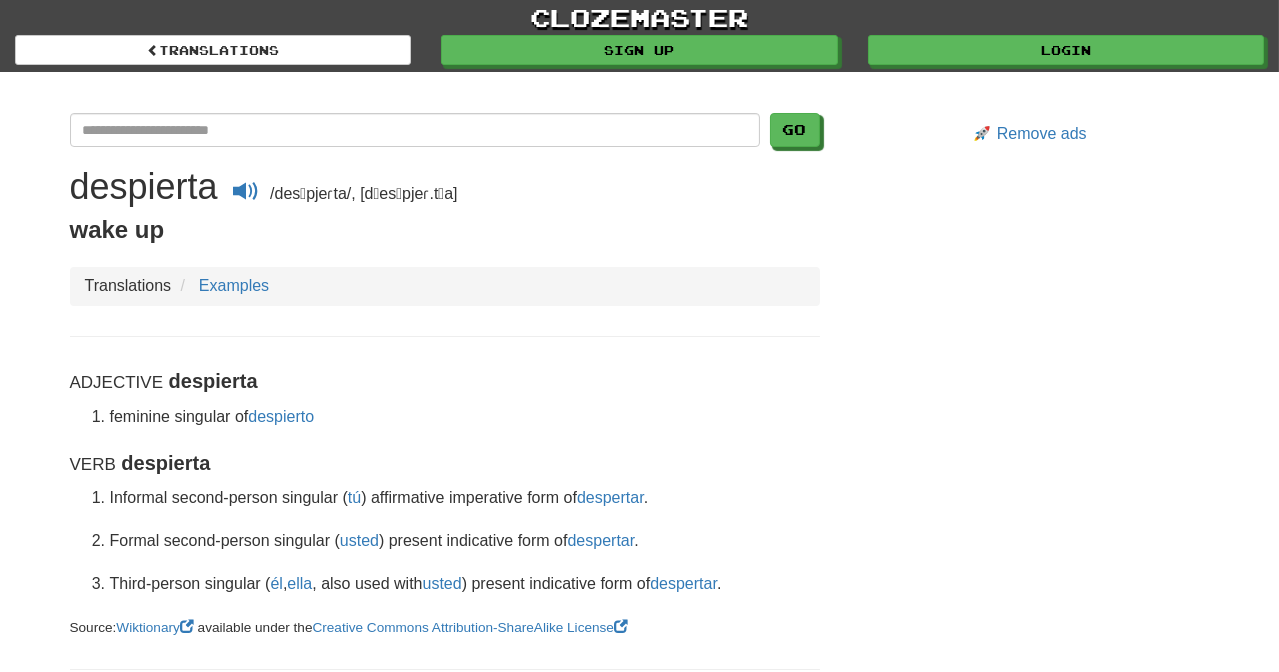 click on "clozemaster
Translations
Sign up
Login
Translations
Go
despierta
/desˈpjeɾta/, [d̪esˈpjeɾ.t̪a]
wake up
Translations
Examples
Adjective
despierta
feminine singular of  despierto
Verb
despierta
Informal second-person singular ( tú ) affirmative imperative form of  despertar .
Formal second-person singular ( usted ) present indicative form of  despertar .
Third-person singular ( él ,  ella , also used with  usted ) present indicative form of  despertar .
Source:
Wiktionary
available under the
Creative Commons Attribution-ShareAlike License
Examples
[NAME] se  despierta  temprano casi todas las mañanas.
[NAME] wakes up early almost every morning.
Add to Collection
Source
El café no  despierta  mi interés.
Coffee does not arouse my interest." at bounding box center [639, 1378] 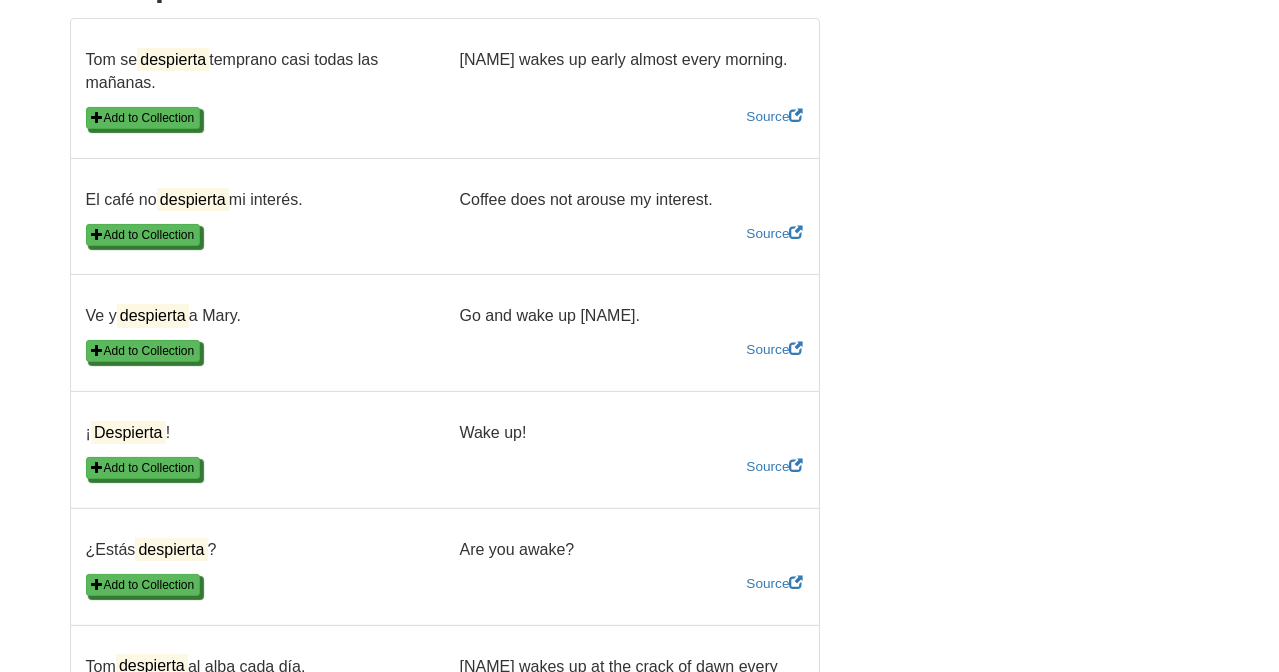 scroll, scrollTop: 988, scrollLeft: 0, axis: vertical 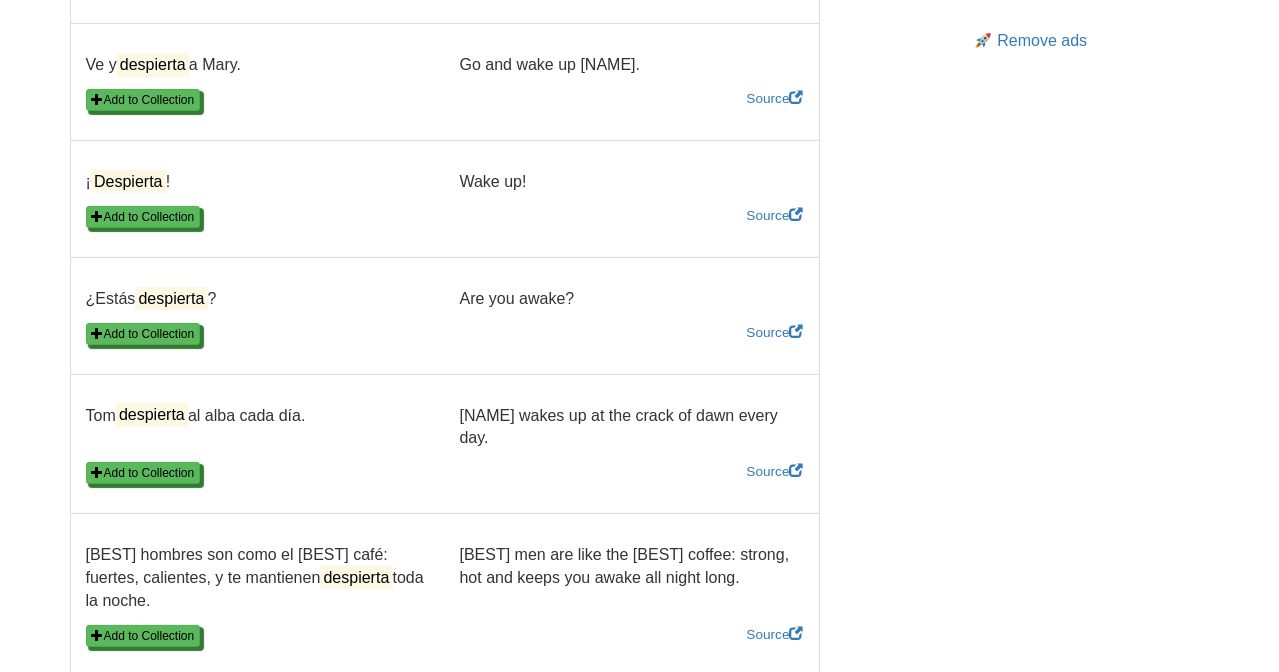 click on "Go
despierta
/desˈpjeɾta/, [d̪esˈpjeɾ.t̪a]
wake up
Translations
Examples
Adjective
despierta
feminine singular of  despierto
Verb
despierta
Informal second-person singular ( tú ) affirmative imperative form of  despertar .
Formal second-person singular ( usted ) present indicative form of  despertar .
Third-person singular ( él ,  ella , also used with  usted ) present indicative form of  despertar .
Source:
Wiktionary
available under the
Creative Commons Attribution-ShareAlike License
Examples
[NAME] se  despierta  temprano casi todas las mañanas.
[NAME] wakes up early almost every morning.
Add to Collection
Source
El café no  despierta  mi interés.
Coffee does not arouse my interest.
Add to Collection
Source
Ve y  despierta  a [NAME]." at bounding box center (640, 447) 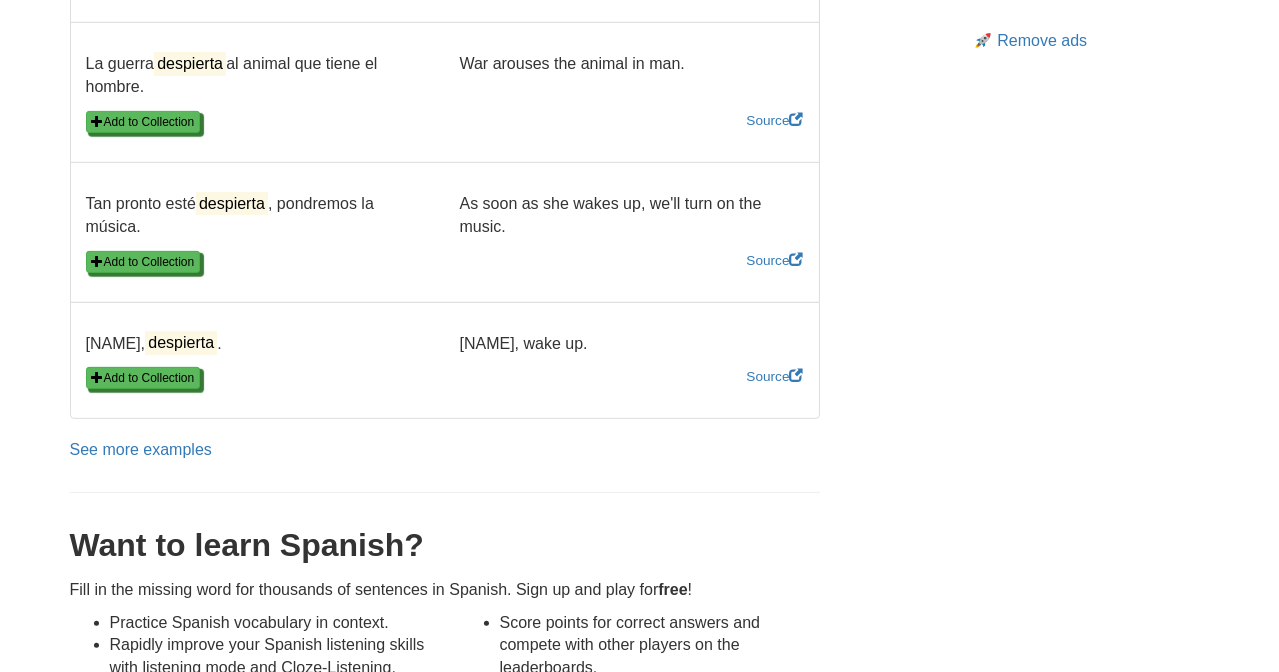 click on "Go
despierta
/desˈpjeɾta/, [d̪esˈpjeɾ.t̪a]
wake up
Translations
Examples
Adjective
despierta
feminine singular of  despierto
Verb
despierta
Informal second-person singular ( tú ) affirmative imperative form of  despertar .
Formal second-person singular ( usted ) present indicative form of  despertar .
Third-person singular ( él ,  ella , also used with  usted ) present indicative form of  despertar .
Source:
Wiktionary
available under the
Creative Commons Attribution-ShareAlike License
Examples
[NAME] se  despierta  temprano casi todas las mañanas.
[NAME] wakes up early almost every morning.
Add to Collection
Source
El café no  despierta  mi interés.
Coffee does not arouse my interest.
Add to Collection
Source
Ve y  despierta  a [NAME]." at bounding box center (640, -206) 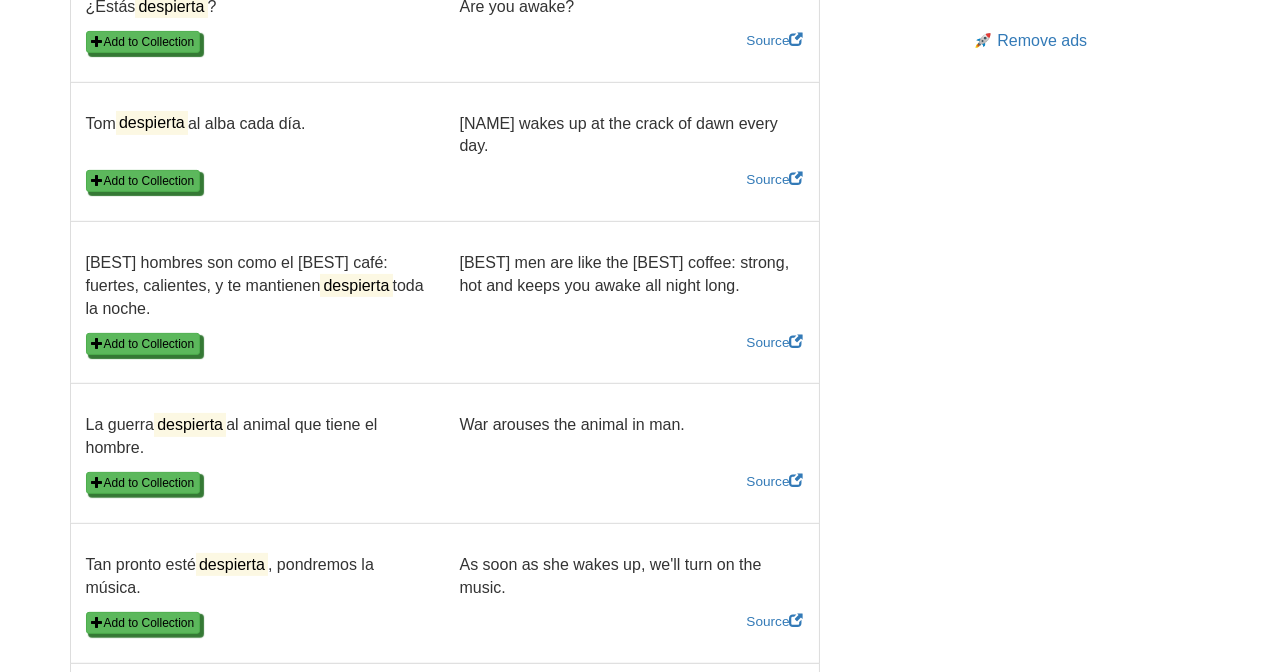 scroll, scrollTop: 1106, scrollLeft: 0, axis: vertical 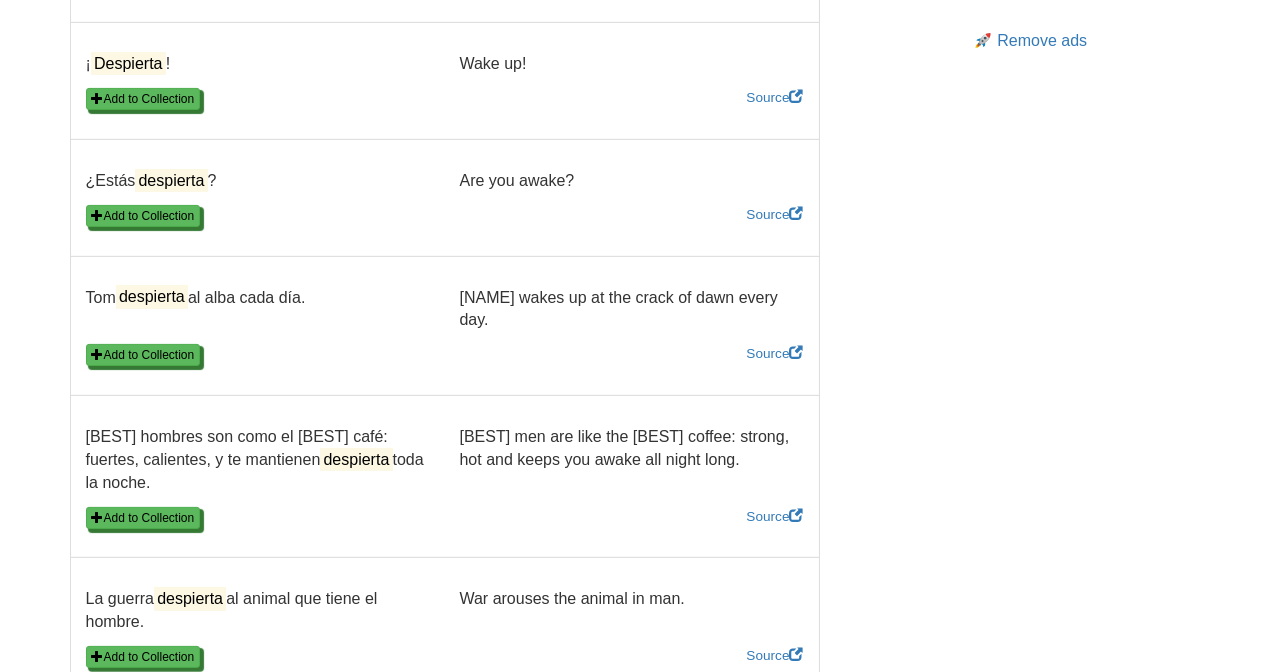 click on "clozemaster
Translations
Sign up
Login
Translations
Go
despierta
/desˈpjeɾta/, [d̪esˈpjeɾ.t̪a]
wake up
Translations
Examples
Adjective
despierta
feminine singular of  despierto
Verb
despierta
Informal second-person singular ( tú ) affirmative imperative form of  despertar .
Formal second-person singular ( usted ) present indicative form of  despertar .
Third-person singular ( él ,  ella , also used with  usted ) present indicative form of  despertar .
Source:
Wiktionary
available under the
Creative Commons Attribution-ShareAlike License
Examples
[NAME] se  despierta  temprano casi todas las mañanas.
[NAME] wakes up early almost every morning.
Add to Collection
Source
El café no  despierta  mi interés.
Coffee does not arouse my interest." at bounding box center (639, 272) 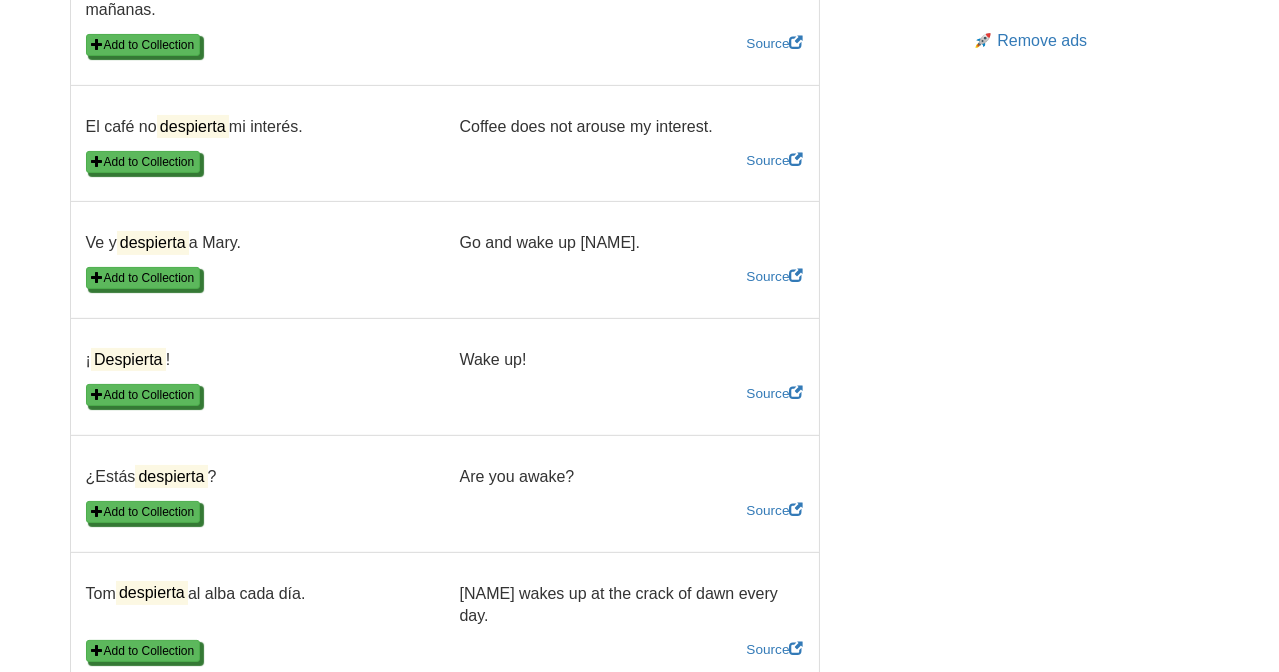 scroll, scrollTop: 807, scrollLeft: 0, axis: vertical 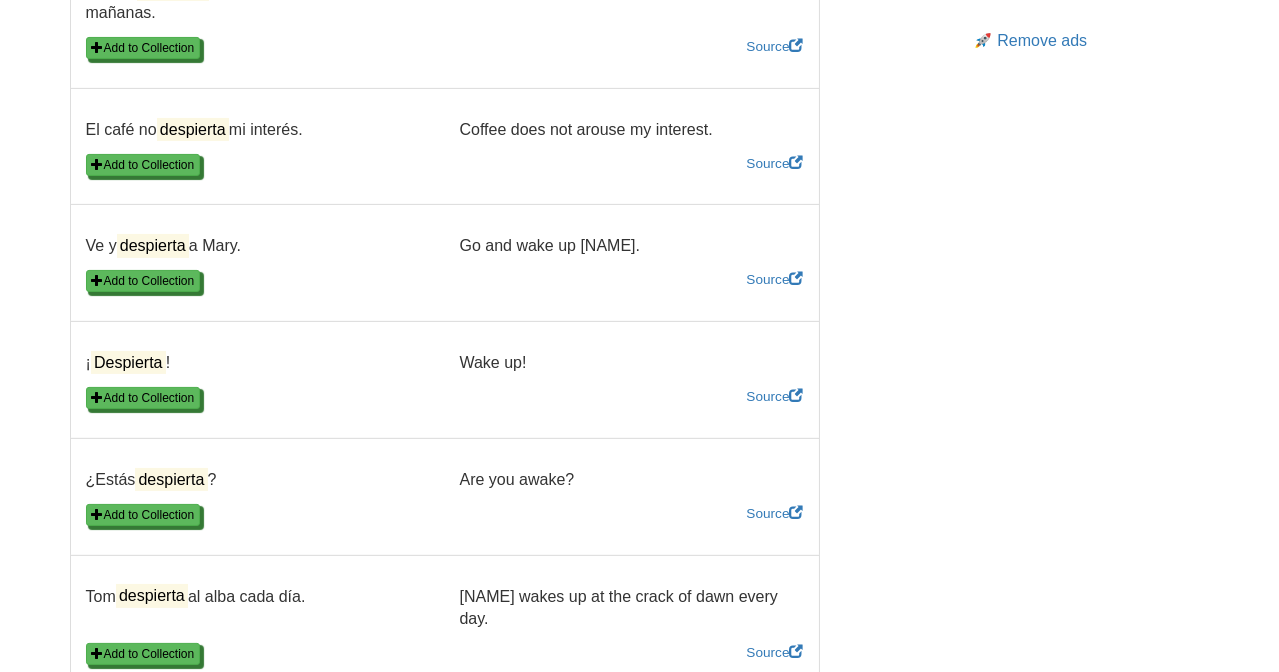 click on "clozemaster
Translations
Sign up
Login
Translations
Go
despierta
/desˈpjeɾta/, [d̪esˈpjeɾ.t̪a]
wake up
Translations
Examples
Adjective
despierta
feminine singular of  despierto
Verb
despierta
Informal second-person singular ( tú ) affirmative imperative form of  despertar .
Formal second-person singular ( usted ) present indicative form of  despertar .
Third-person singular ( él ,  ella , also used with  usted ) present indicative form of  despertar .
Source:
Wiktionary
available under the
Creative Commons Attribution-ShareAlike License
Examples
[NAME] se  despierta  temprano casi todas las mañanas.
[NAME] wakes up early almost every morning.
Add to Collection
Source
El café no  despierta  mi interés.
Coffee does not arouse my interest." at bounding box center [639, 571] 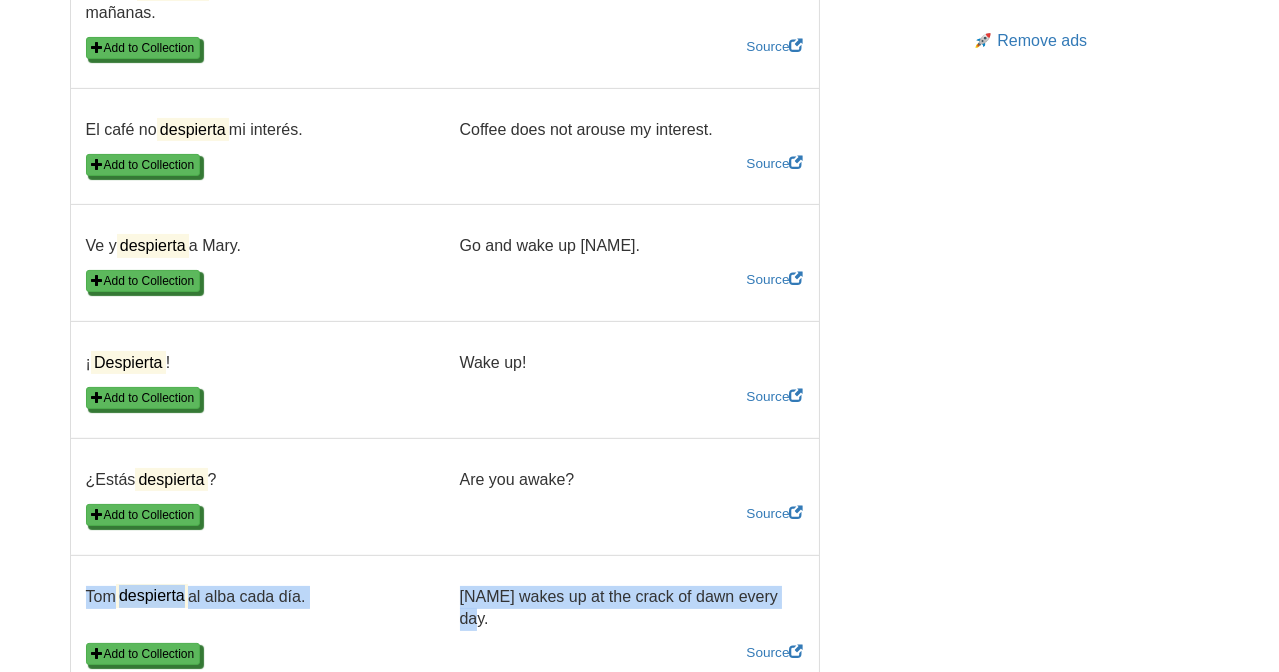 drag, startPoint x: 885, startPoint y: 616, endPoint x: 926, endPoint y: 540, distance: 86.35392 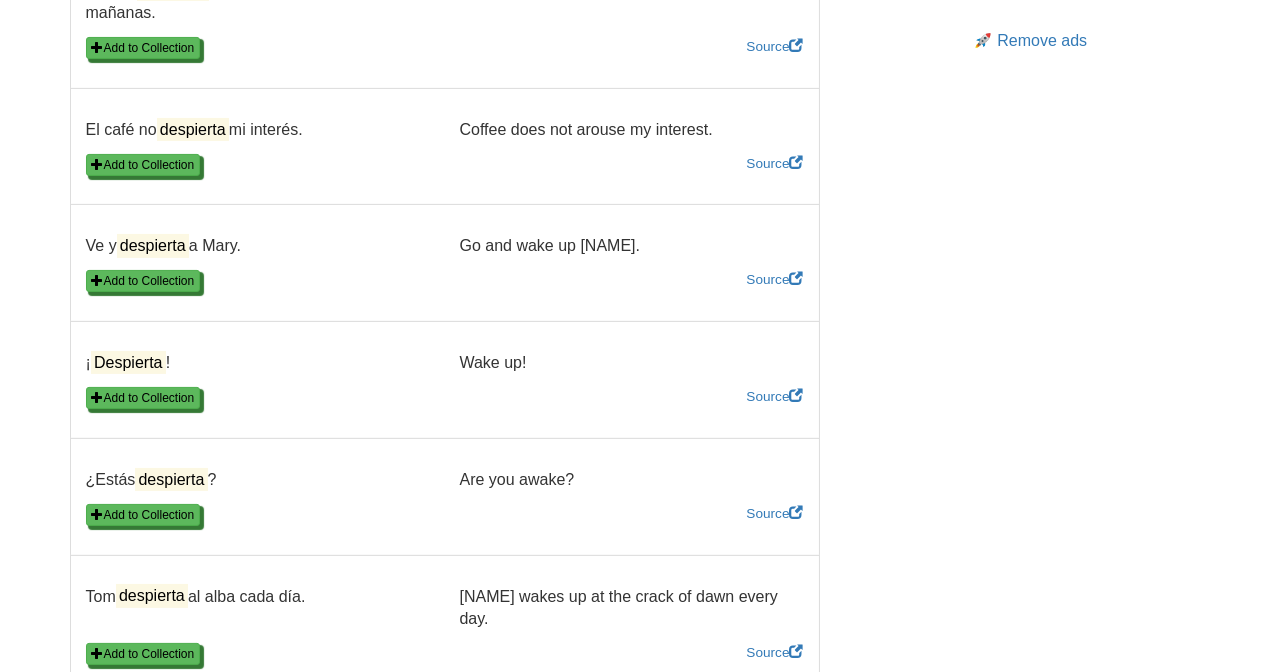 click on "Go
despierta
/desˈpjeɾta/, [d̪esˈpjeɾ.t̪a]
wake up
Translations
Examples
Adjective
despierta
feminine singular of  despierto
Verb
despierta
Informal second-person singular ( tú ) affirmative imperative form of  despertar .
Formal second-person singular ( usted ) present indicative form of  despertar .
Third-person singular ( él ,  ella , also used with  usted ) present indicative form of  despertar .
Source:
Wiktionary
available under the
Creative Commons Attribution-ShareAlike License
Examples
[NAME] se  despierta  temprano casi todas las mañanas.
[NAME] wakes up early almost every morning.
Add to Collection
Source
El café no  despierta  mi interés.
Coffee does not arouse my interest.
Add to Collection
Source
Ve y  despierta  a [NAME]." at bounding box center [640, 628] 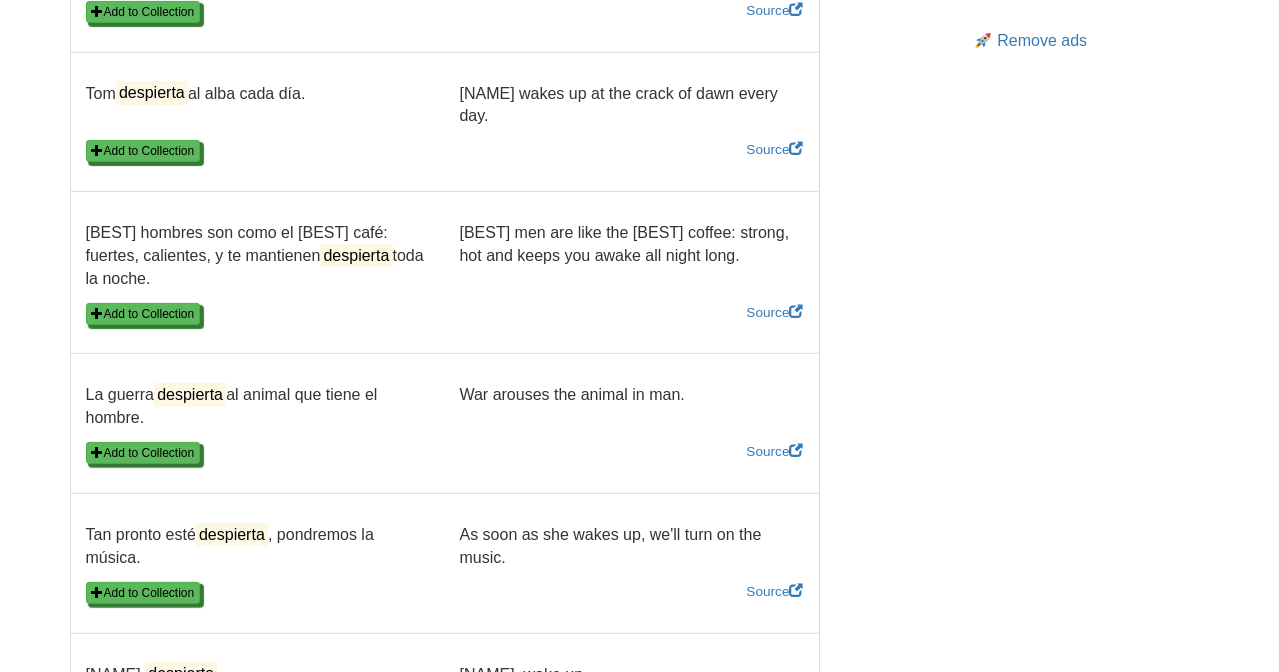scroll, scrollTop: 1334, scrollLeft: 0, axis: vertical 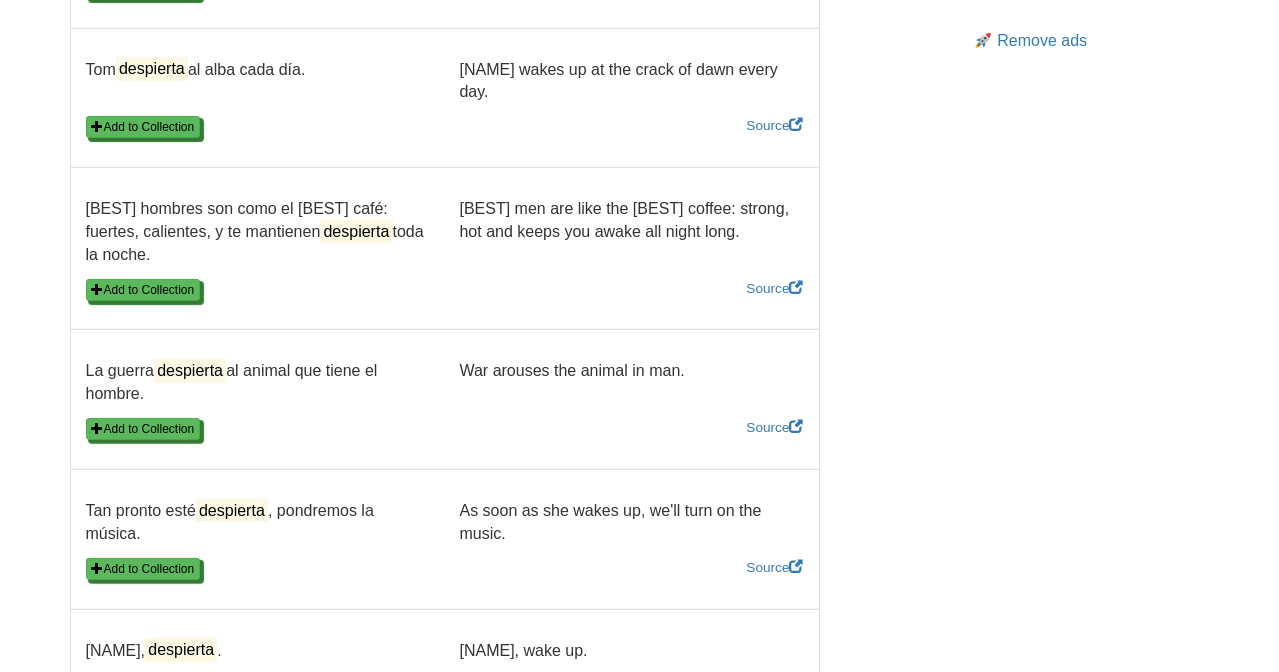 click on "Go
despierta
/desˈpjeɾta/, [d̪esˈpjeɾ.t̪a]
wake up
Translations
Examples
Adjective
despierta
feminine singular of  despierto
Verb
despierta
Informal second-person singular ( tú ) affirmative imperative form of  despertar .
Formal second-person singular ( usted ) present indicative form of  despertar .
Third-person singular ( él ,  ella , also used with  usted ) present indicative form of  despertar .
Source:
Wiktionary
available under the
Creative Commons Attribution-ShareAlike License
Examples
[NAME] se  despierta  temprano casi todas las mañanas.
[NAME] wakes up early almost every morning.
Add to Collection
Source
El café no  despierta  mi interés.
Coffee does not arouse my interest.
Add to Collection
Source
Ve y  despierta  a [NAME]." at bounding box center (640, 101) 